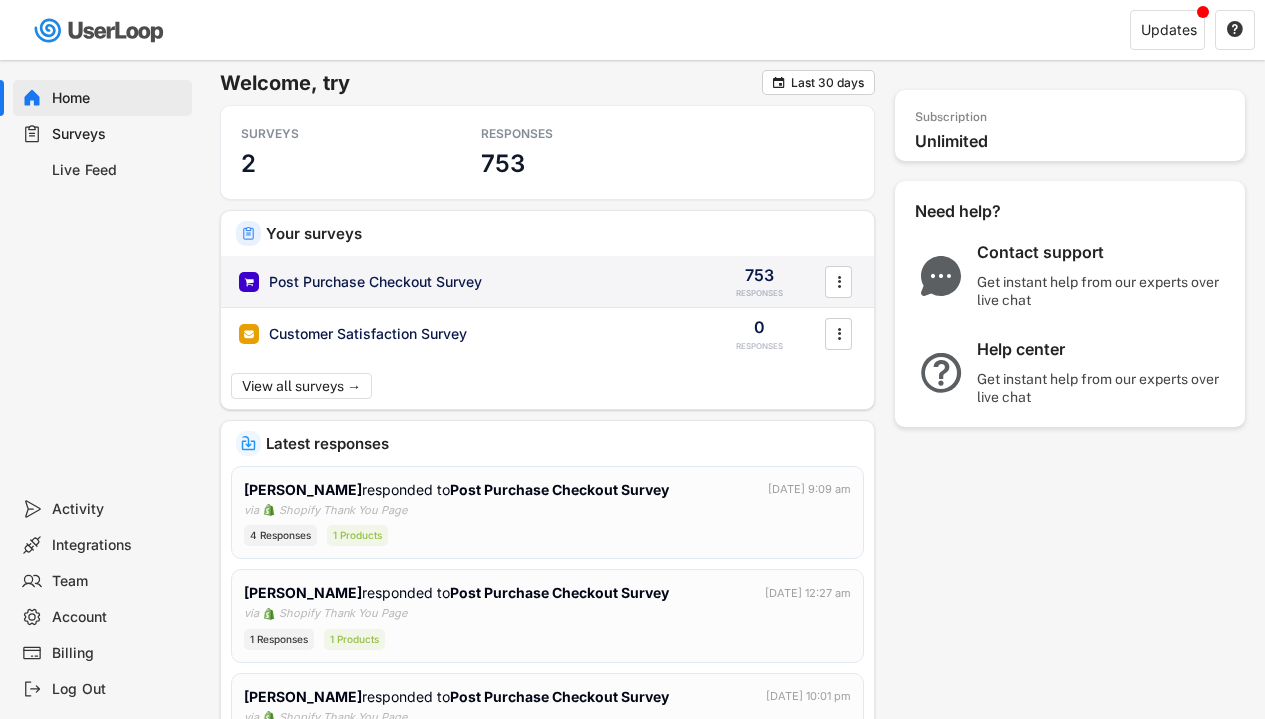 scroll, scrollTop: 0, scrollLeft: 0, axis: both 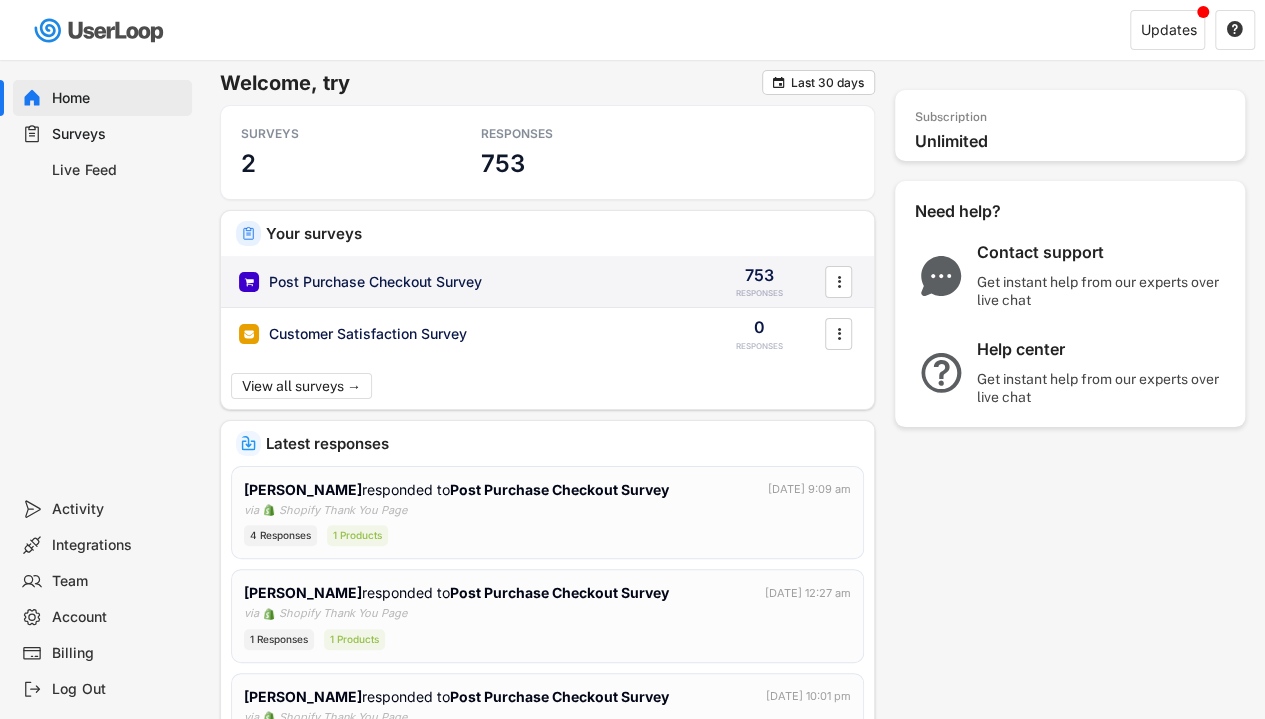 click on "Post Purchase Checkout Survey 753 RESPONSES
" at bounding box center [547, 282] 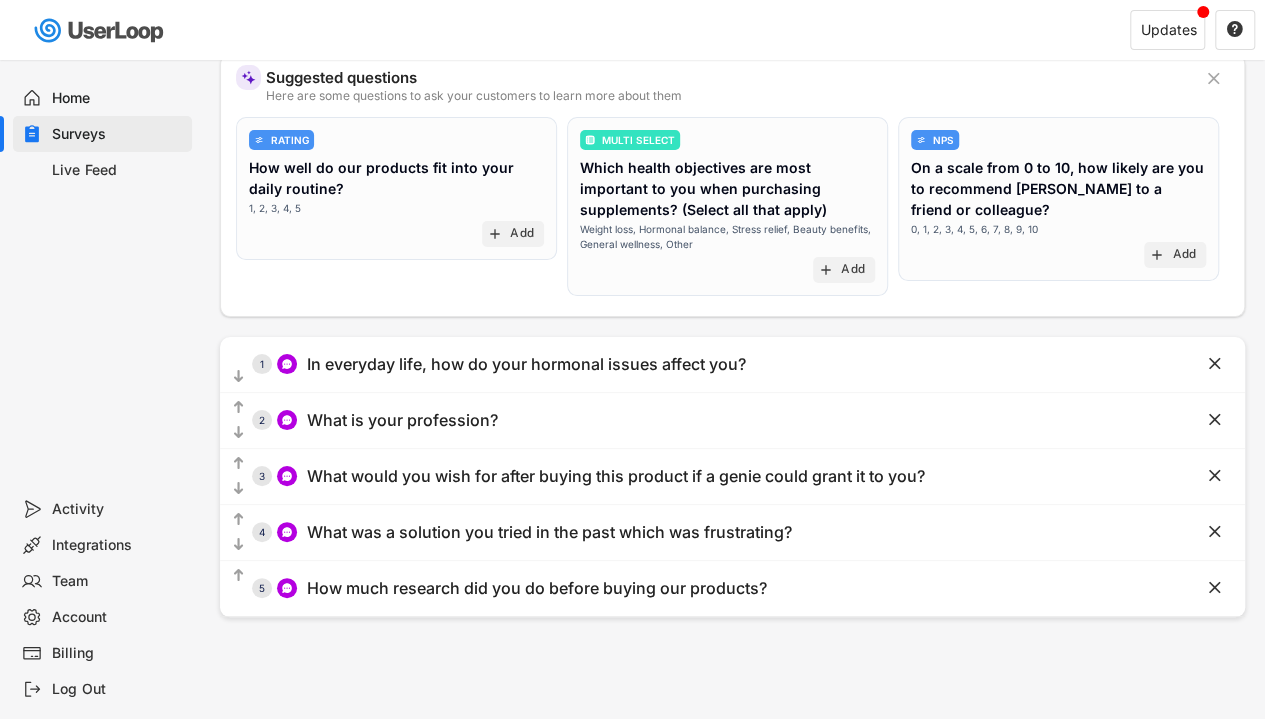 scroll, scrollTop: 0, scrollLeft: 0, axis: both 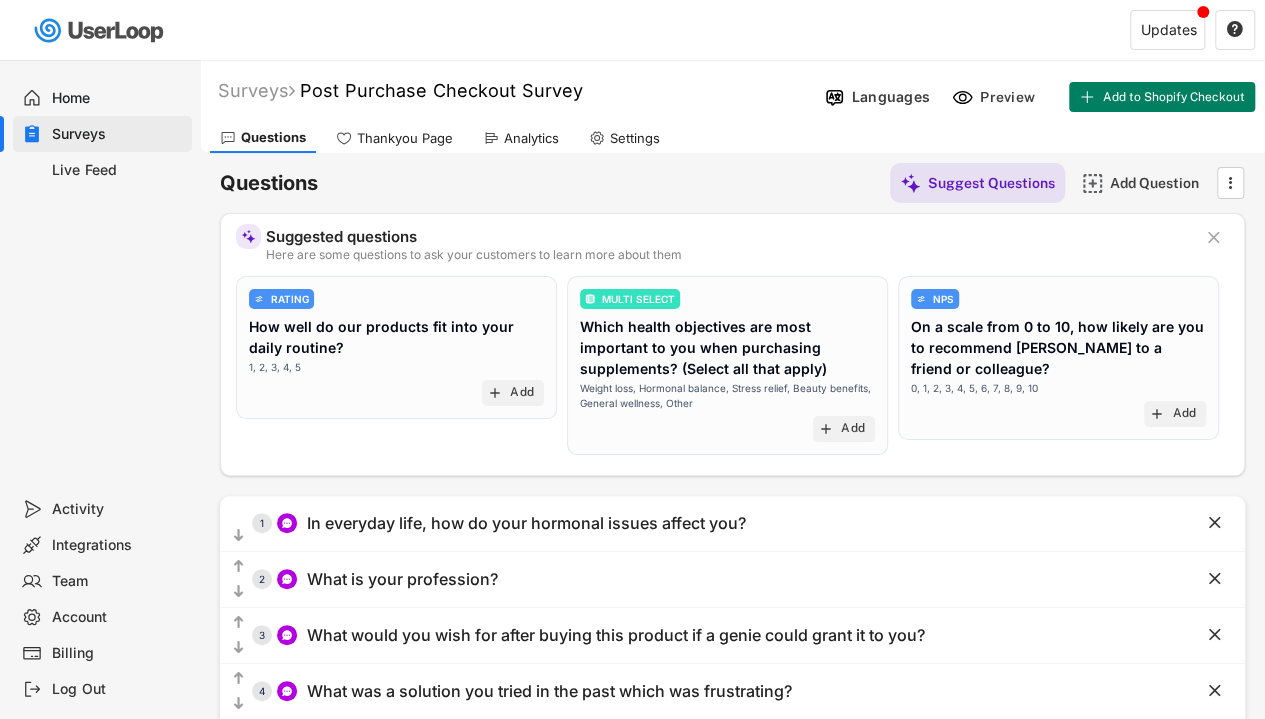 click on "Analytics" at bounding box center (521, 138) 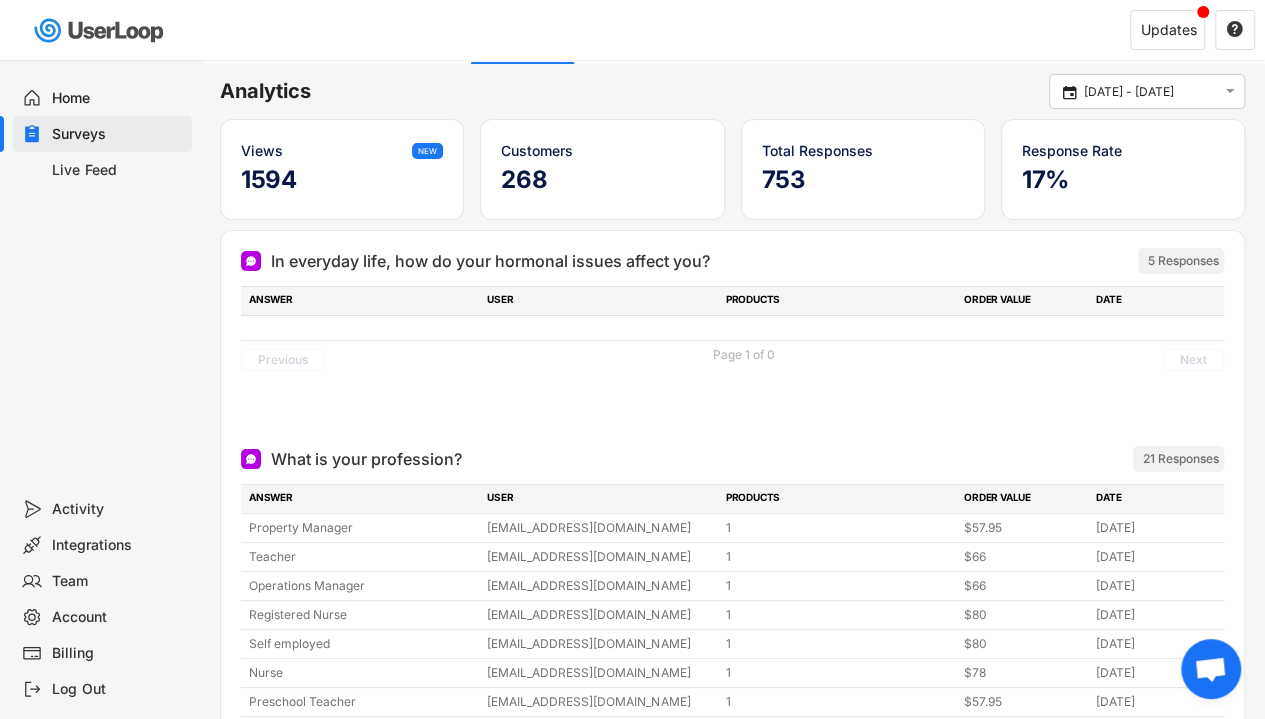 scroll, scrollTop: 91, scrollLeft: 0, axis: vertical 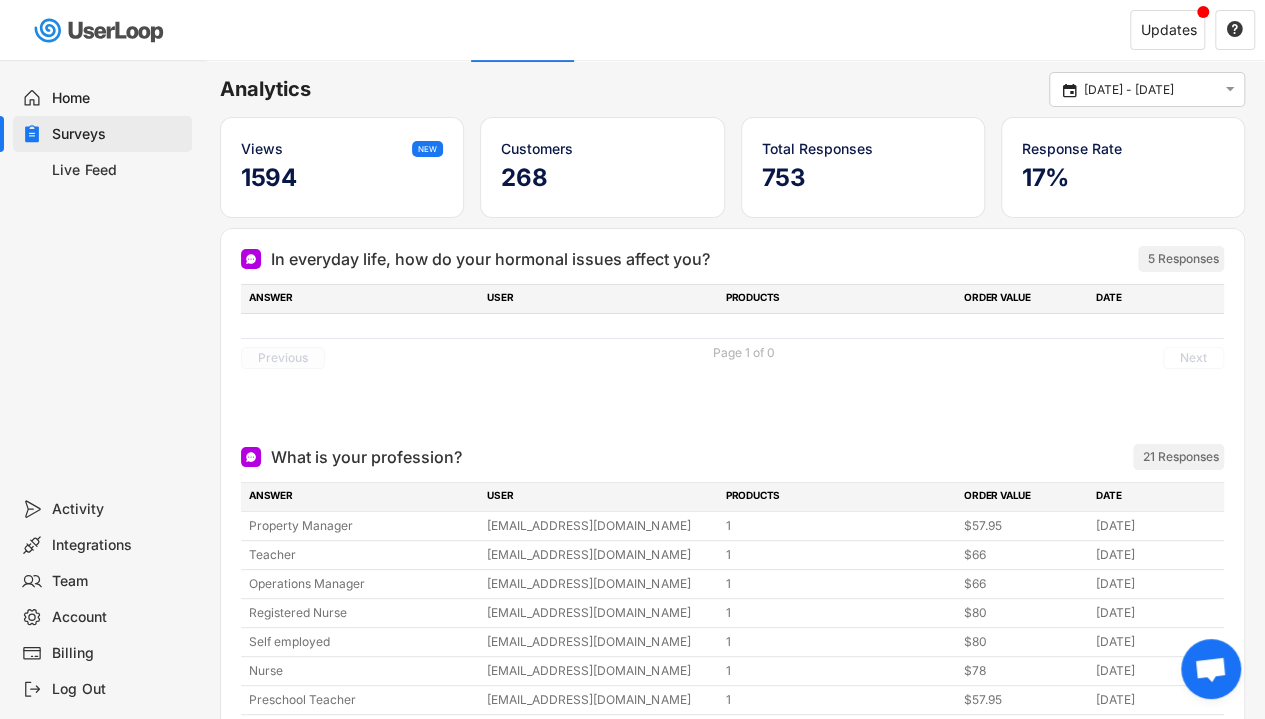 click on "Previous Page 1 of 0 Next" at bounding box center [732, 357] 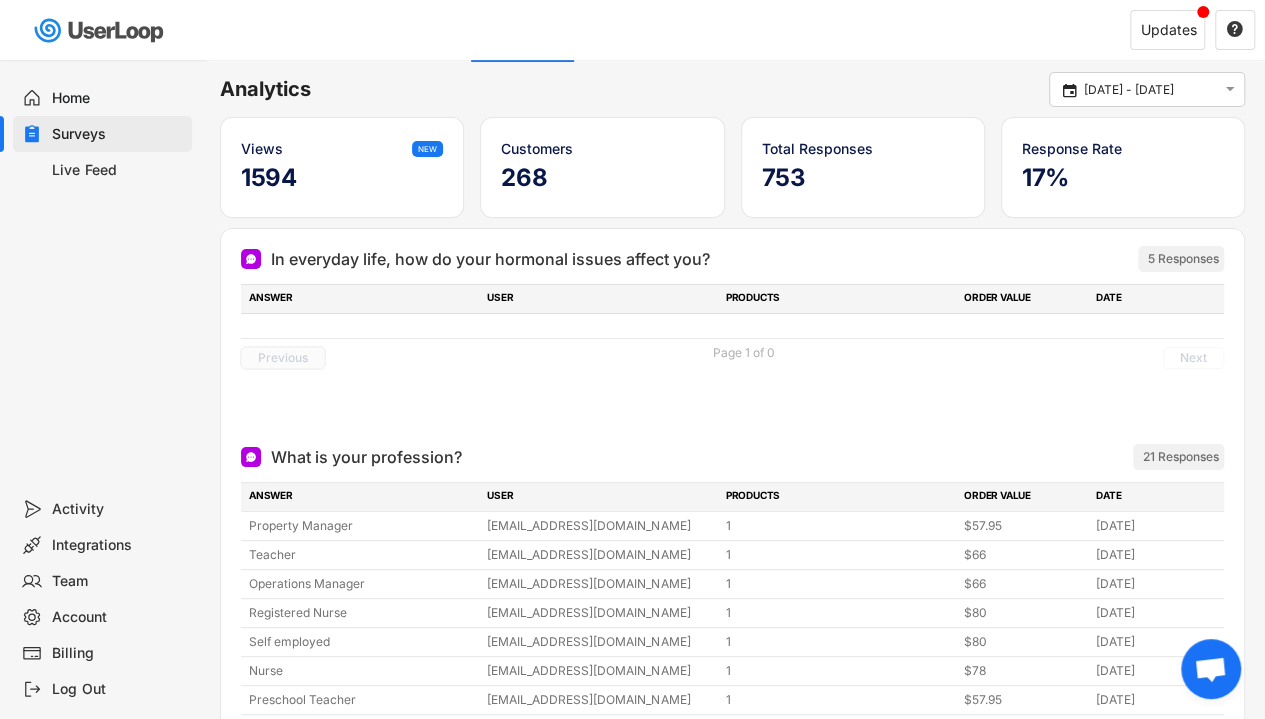 click on "Previous" at bounding box center [283, 358] 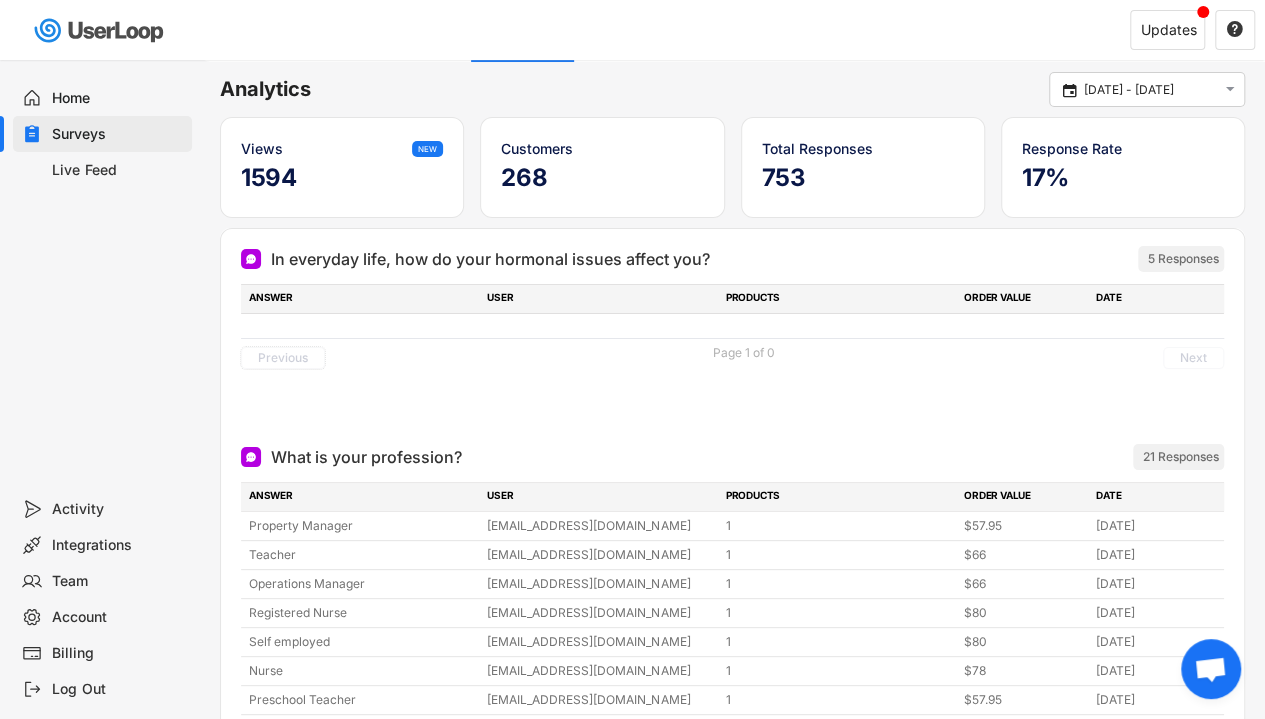 click on "5 Responses" at bounding box center [1183, 259] 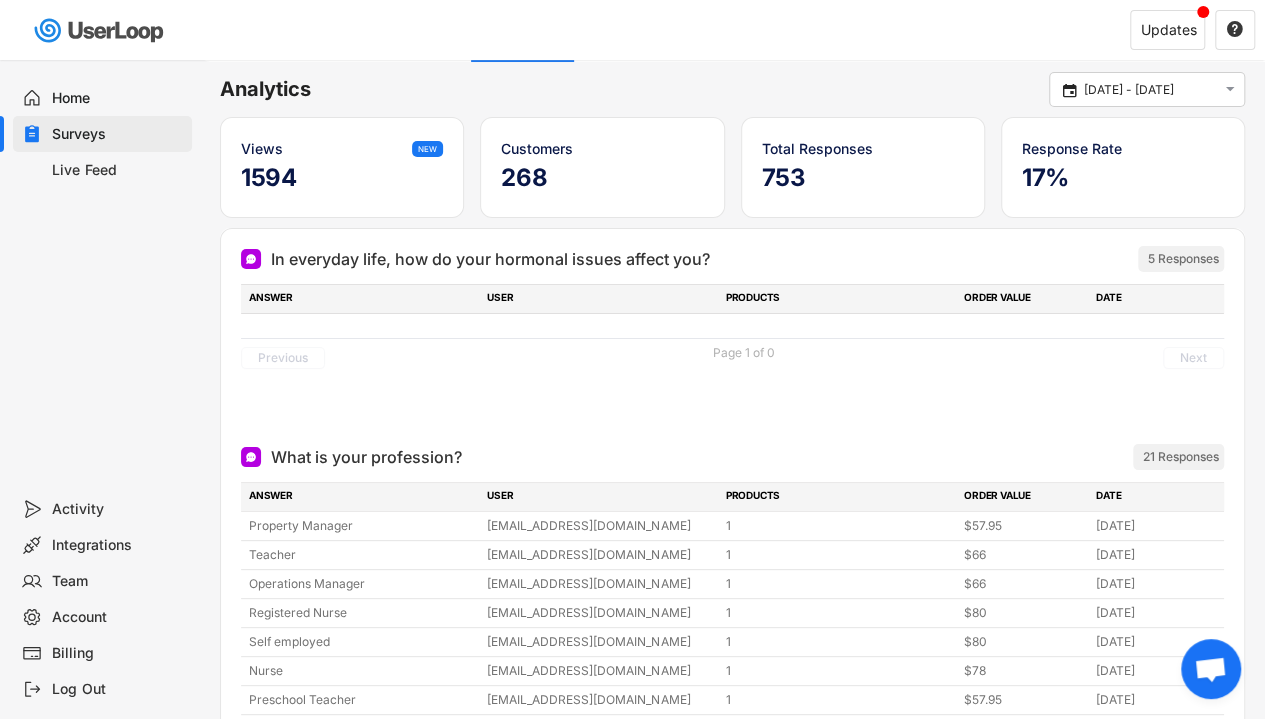 scroll, scrollTop: 0, scrollLeft: 0, axis: both 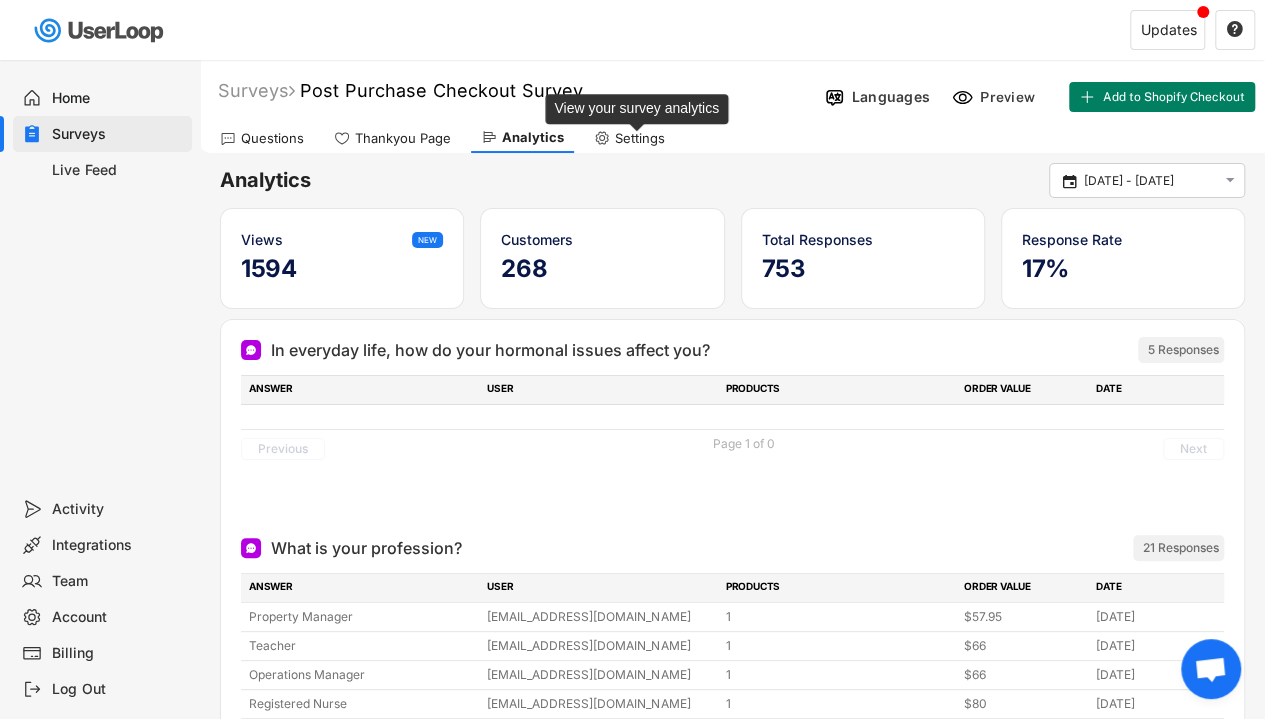 click on "Settings" at bounding box center (640, 138) 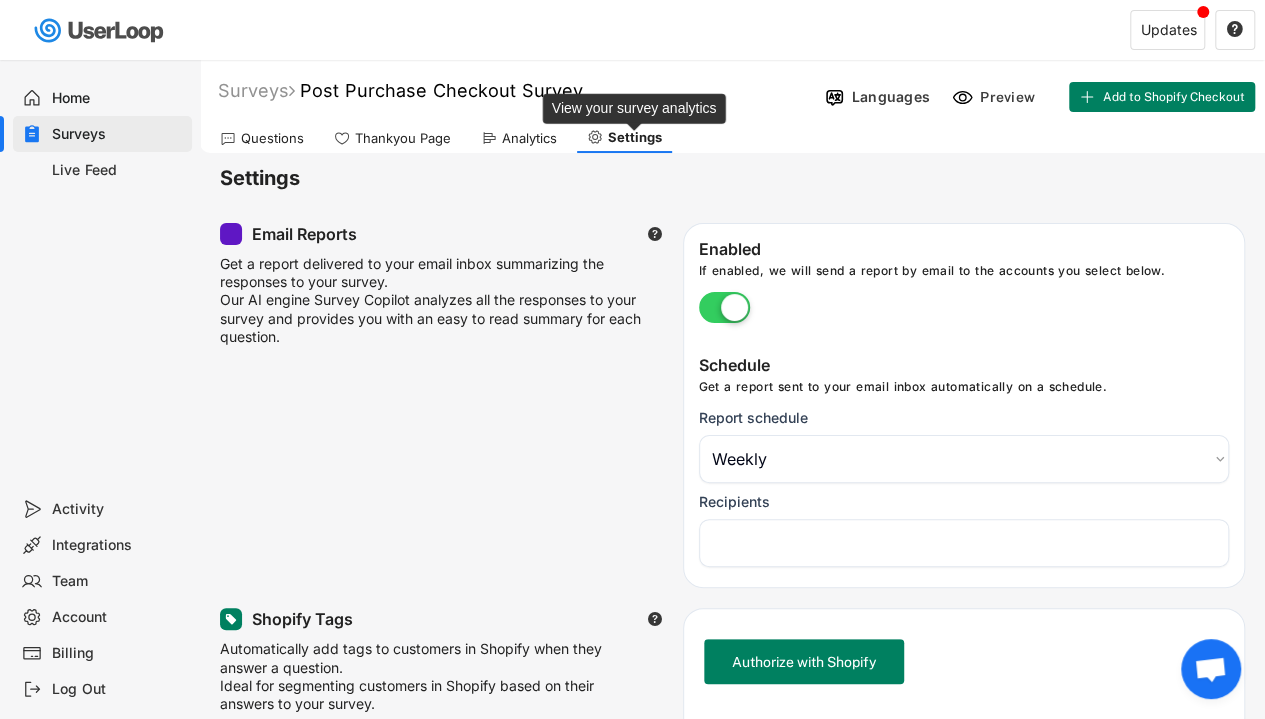 select on "1348695171700984260__LOOKUP__1750809116730x772343826417505800" 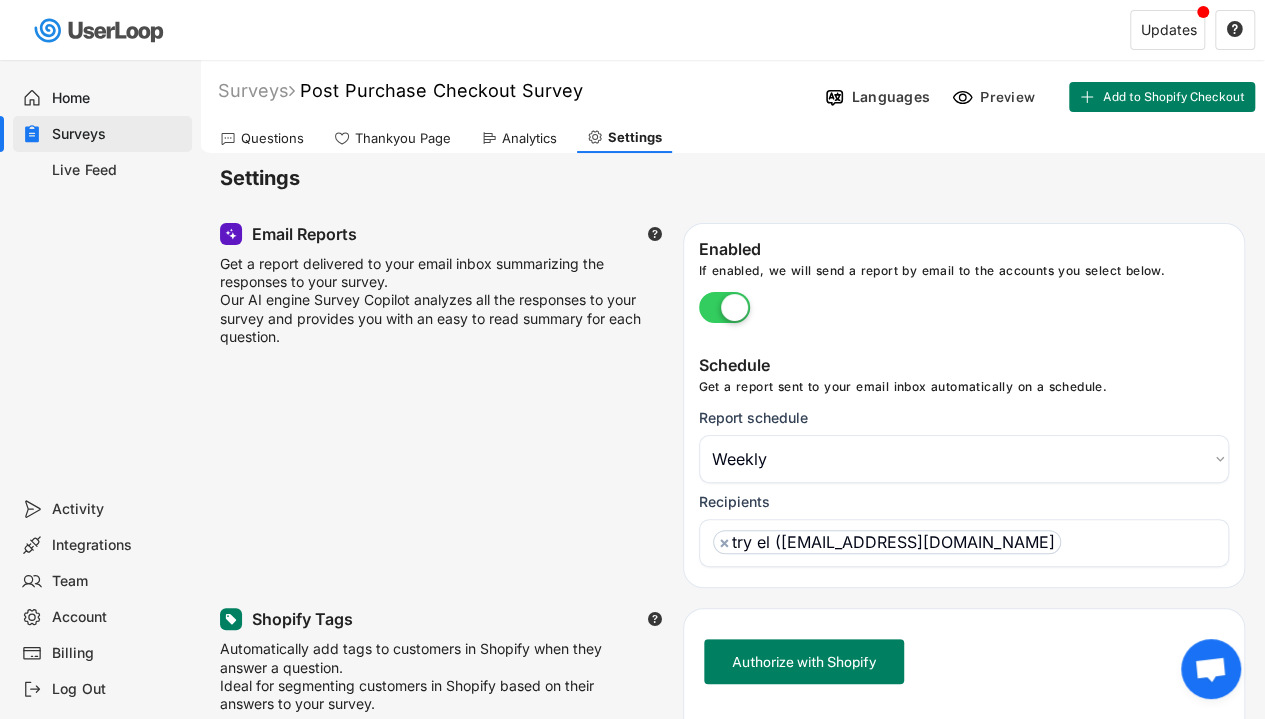 click on "Questions Thankyou Page Analytics Settings" 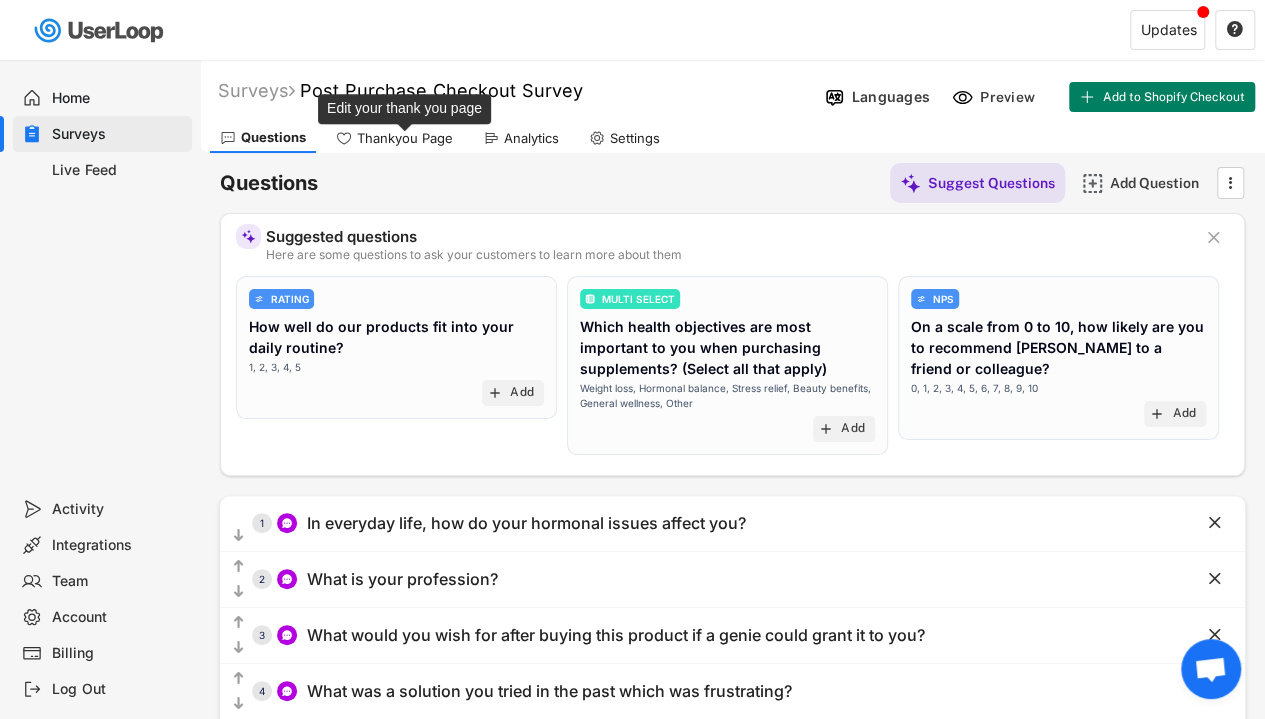 click on "Thankyou Page" at bounding box center (405, 138) 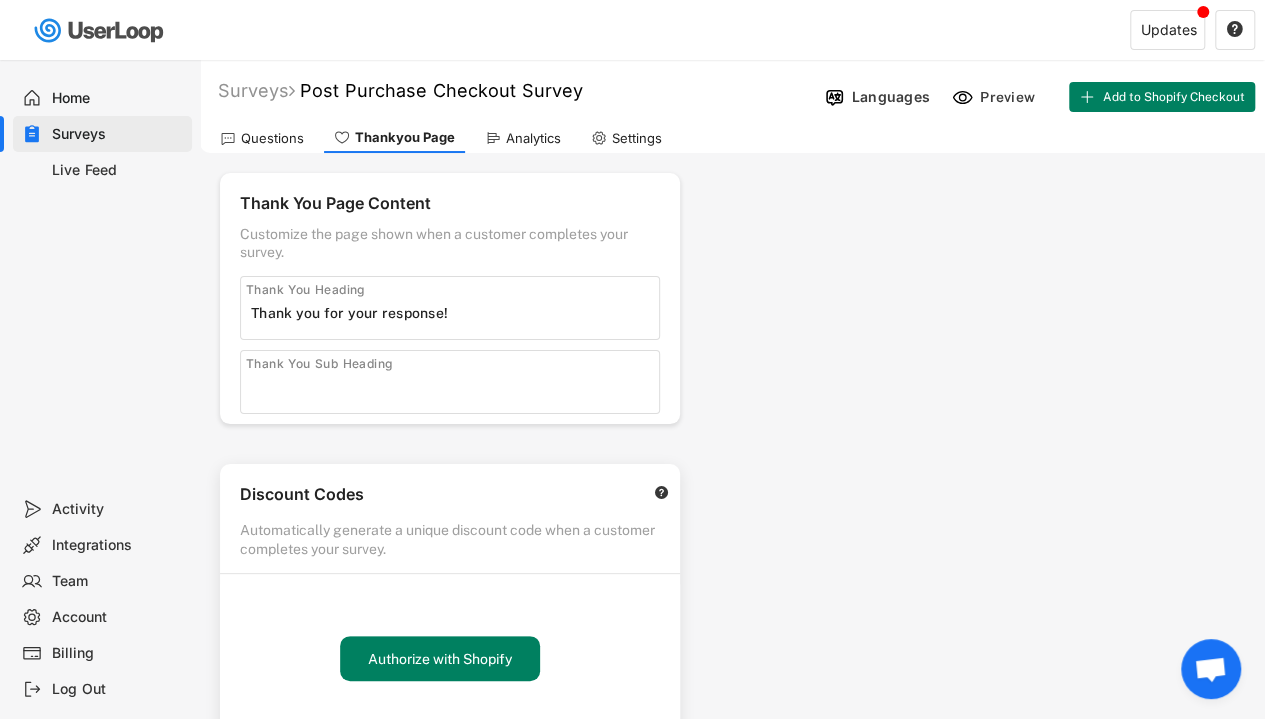 click on "Analytics" at bounding box center [533, 138] 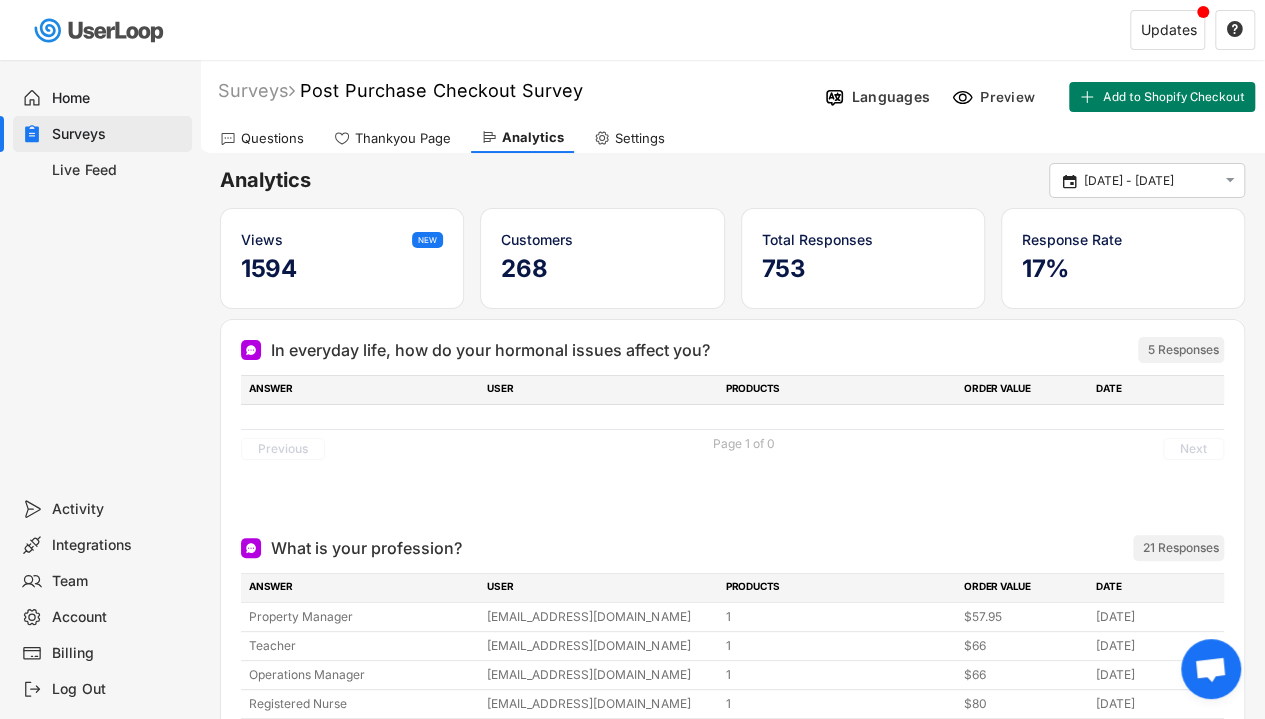 click on "Settings" at bounding box center [640, 138] 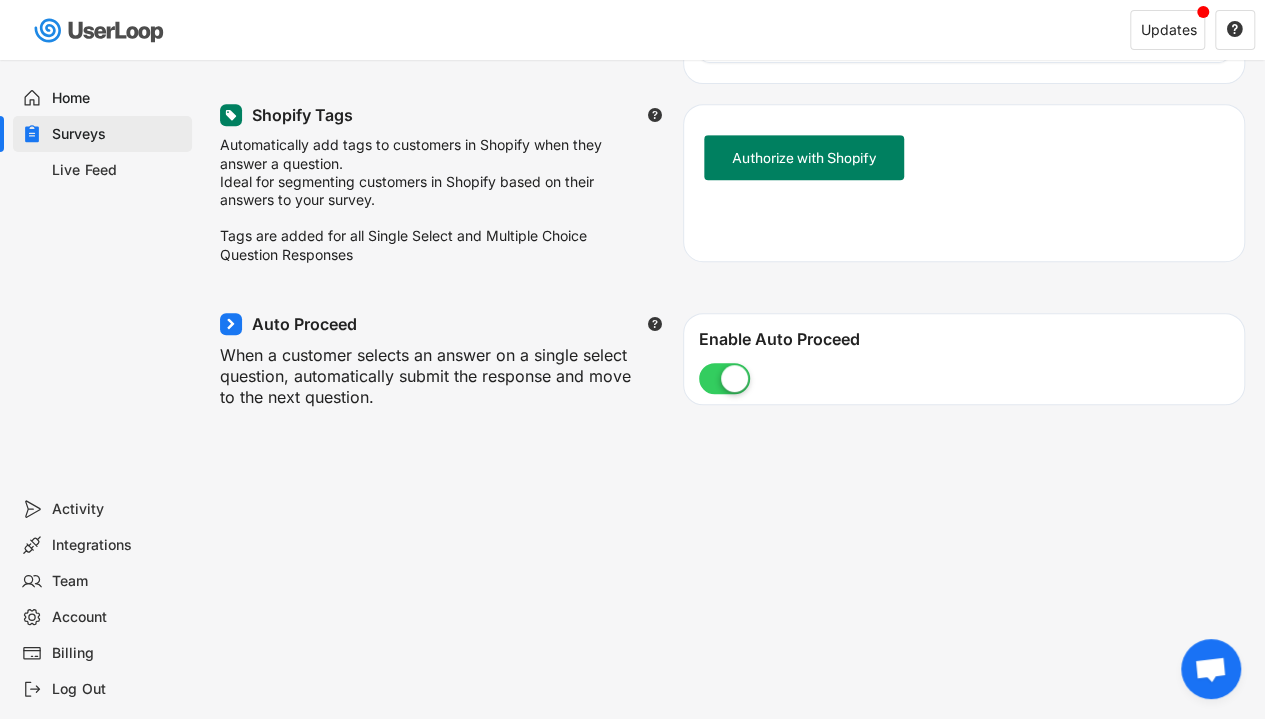 scroll, scrollTop: 0, scrollLeft: 0, axis: both 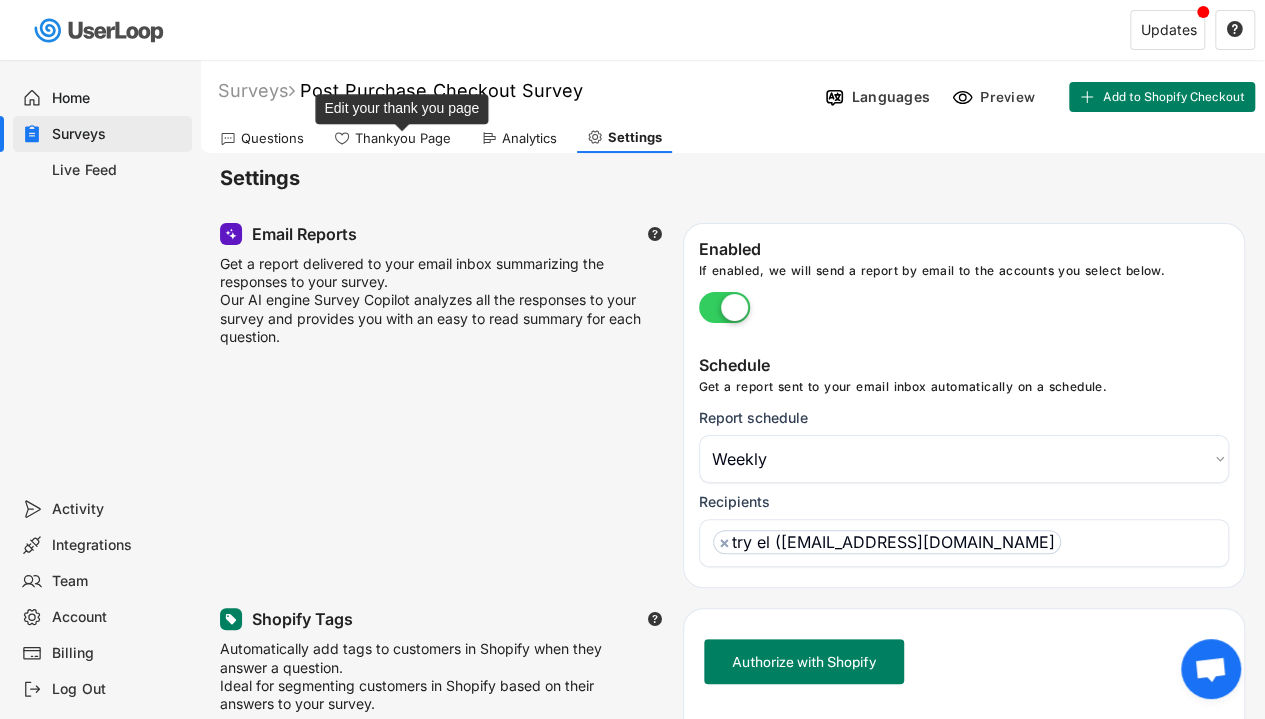 click on "Thankyou Page" at bounding box center [403, 138] 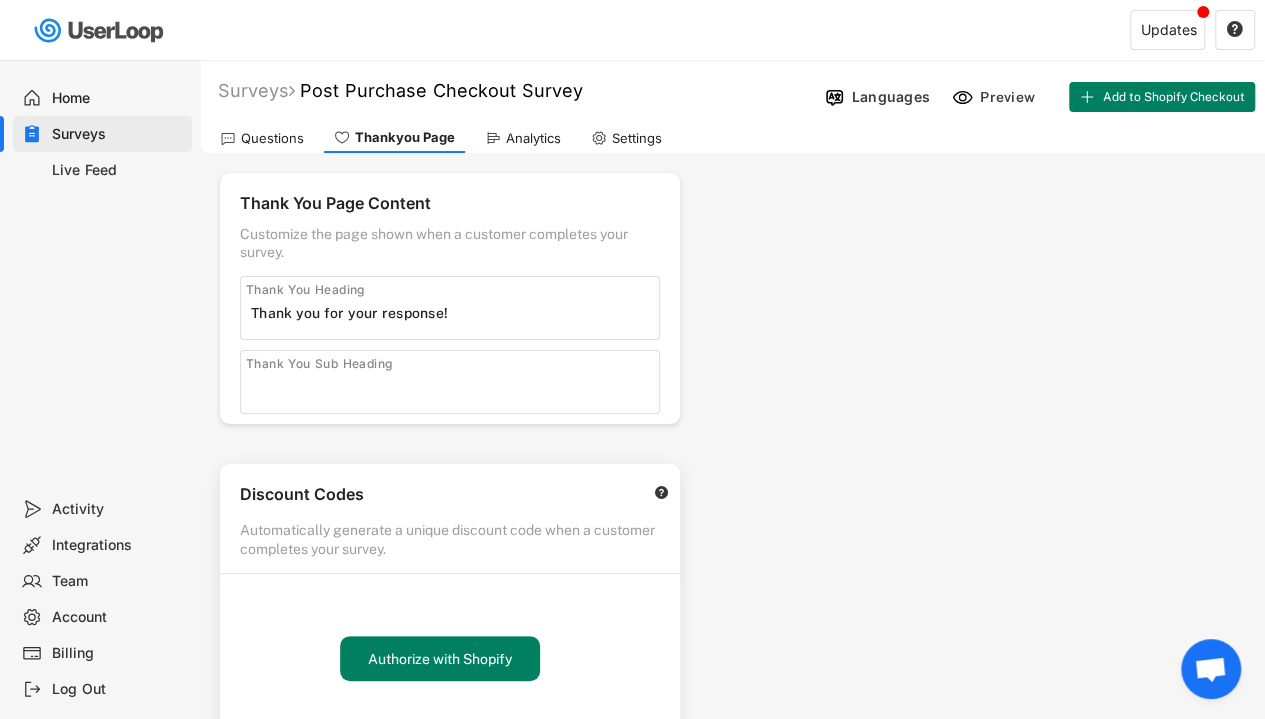click on "Questions" at bounding box center [272, 138] 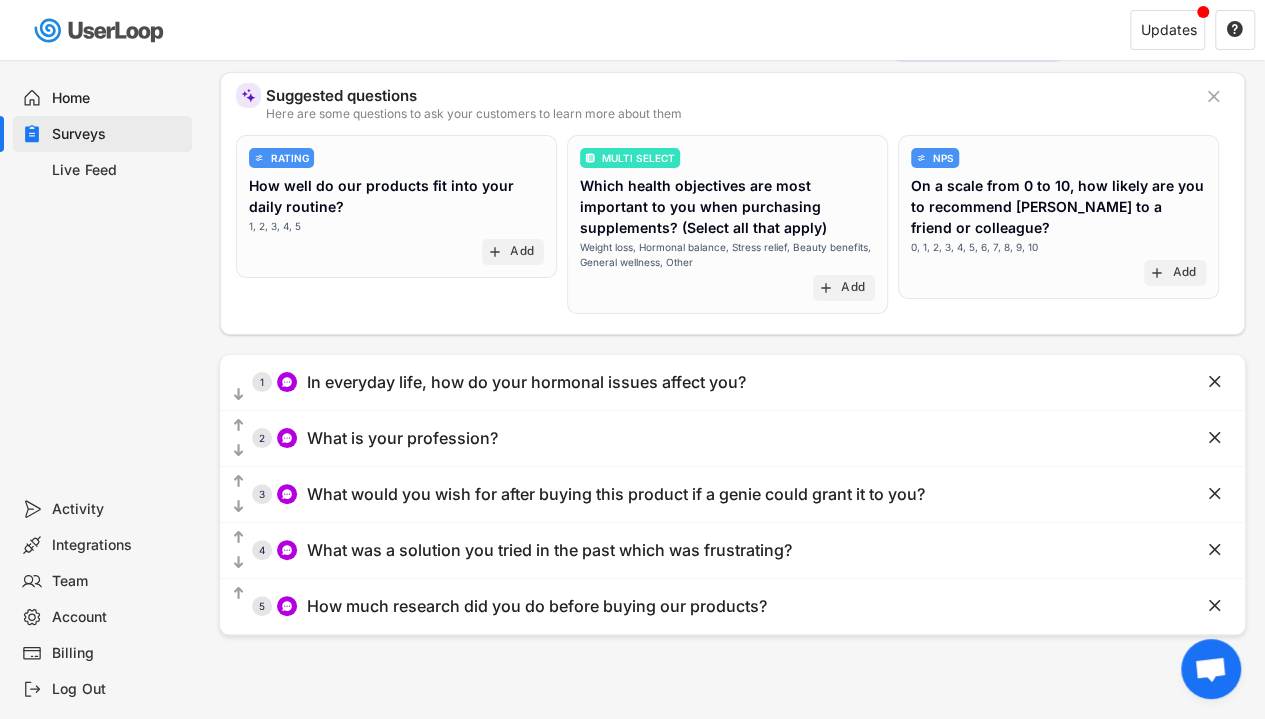 scroll, scrollTop: 142, scrollLeft: 0, axis: vertical 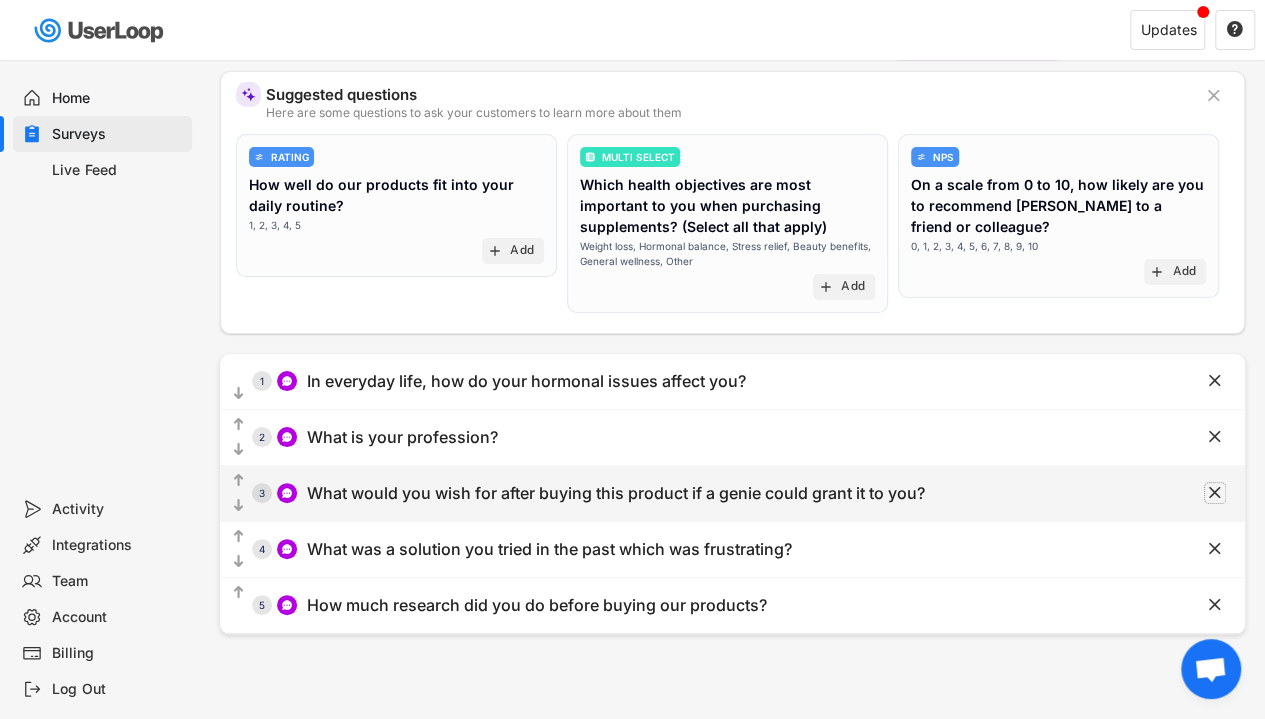 click on "" 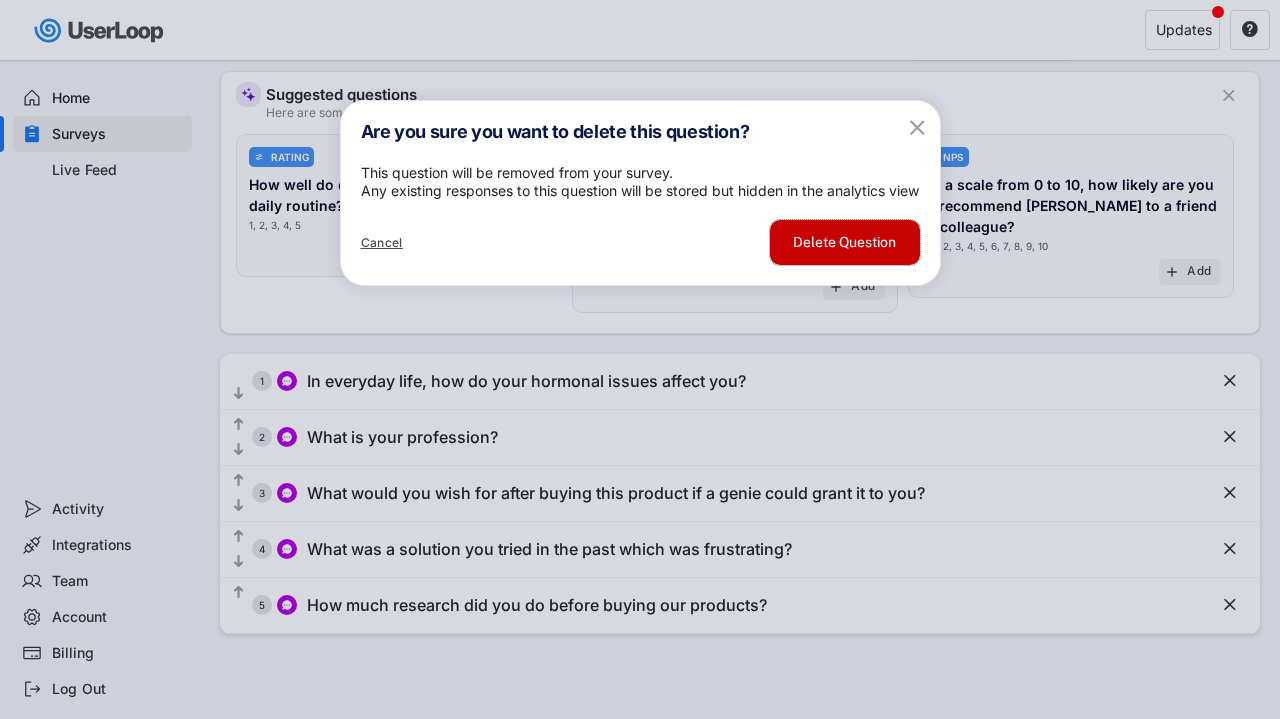 click on "Delete Question" at bounding box center (845, 242) 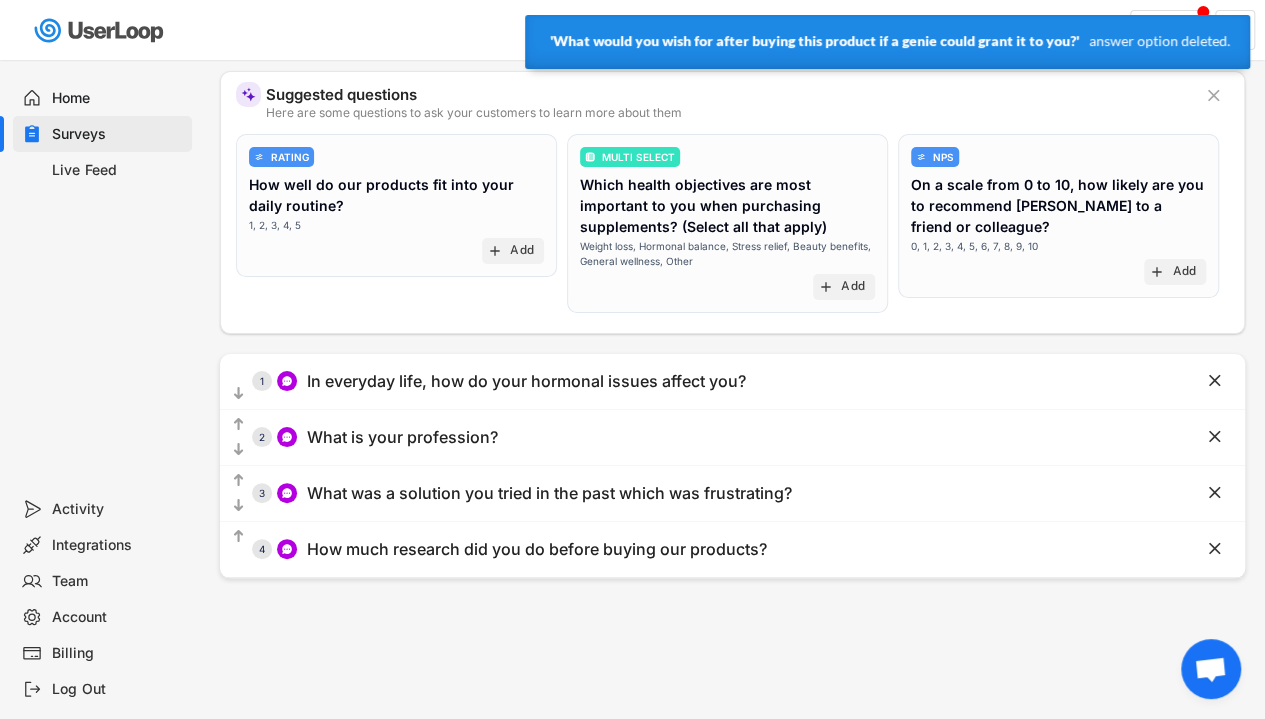 click at bounding box center [1210, 671] 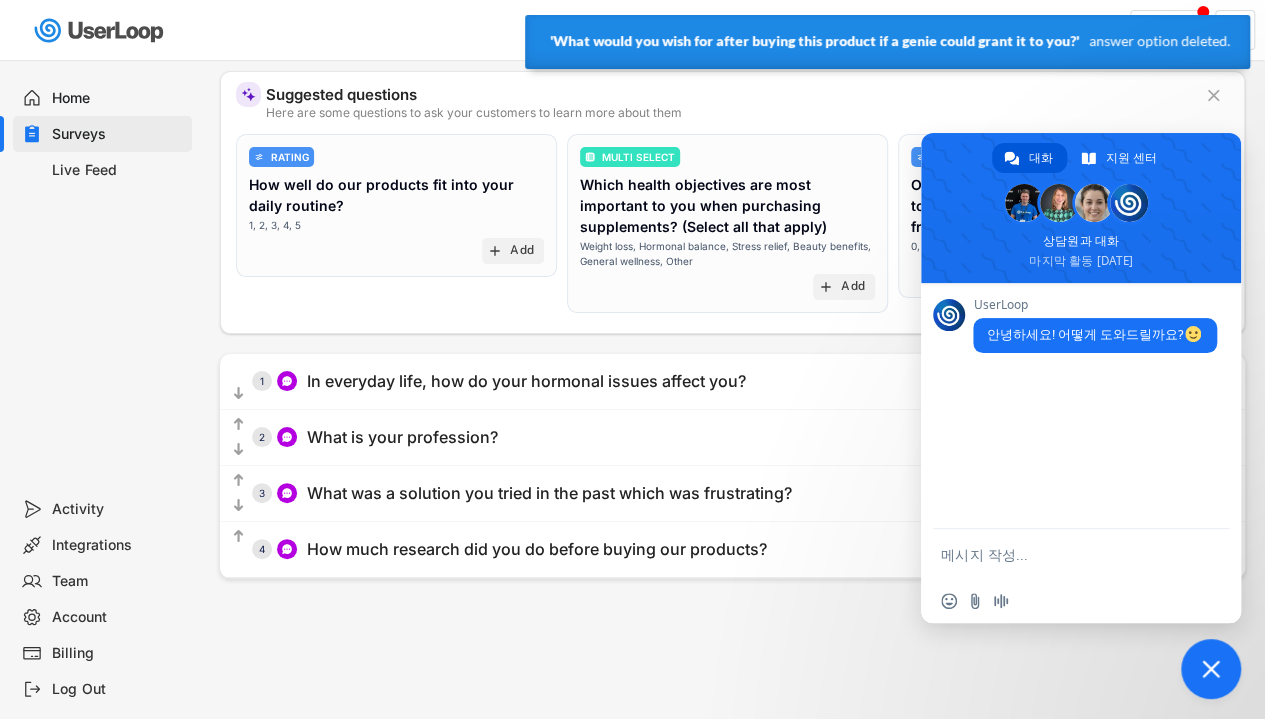 click at bounding box center (1211, 669) 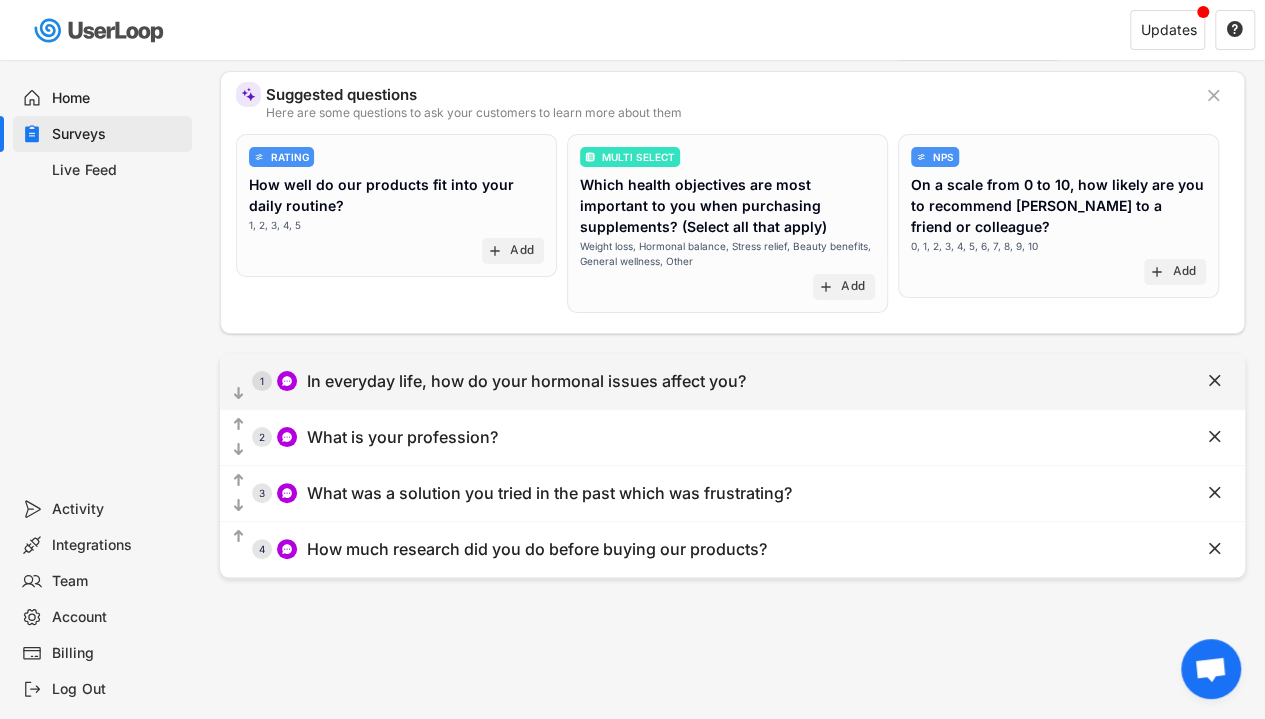 scroll, scrollTop: 0, scrollLeft: 0, axis: both 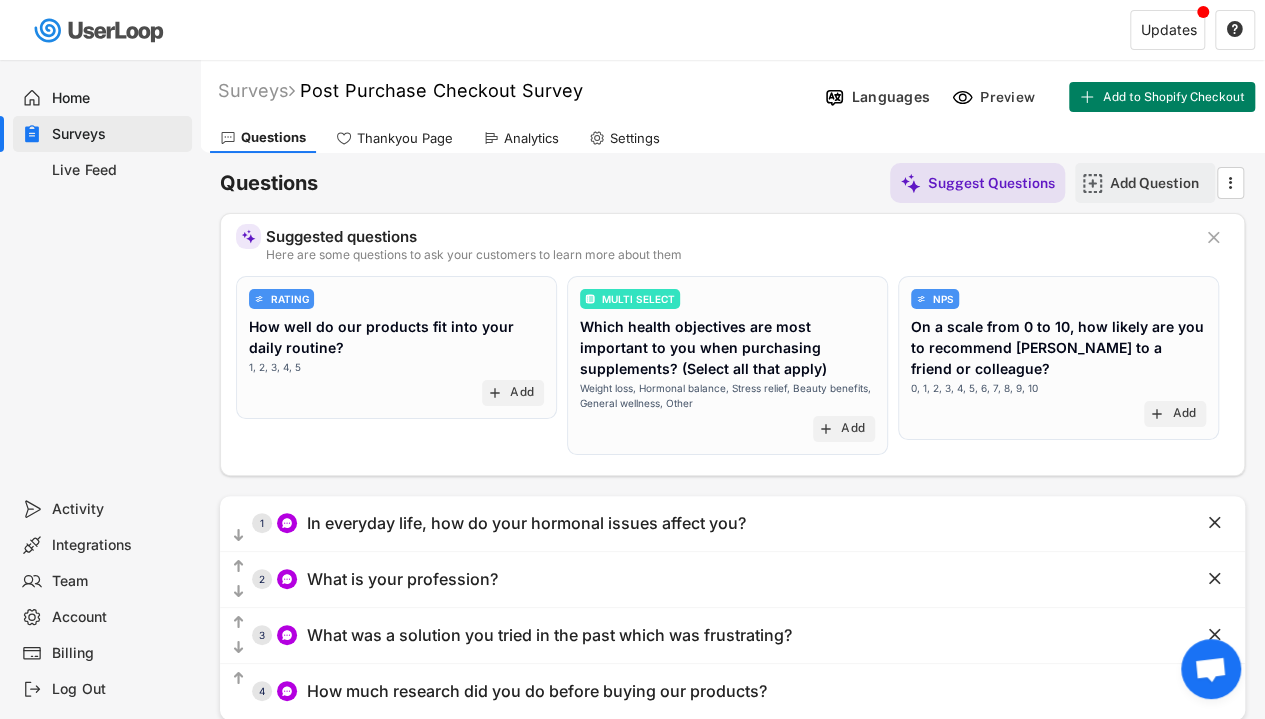 click on "Add Question" at bounding box center (1160, 183) 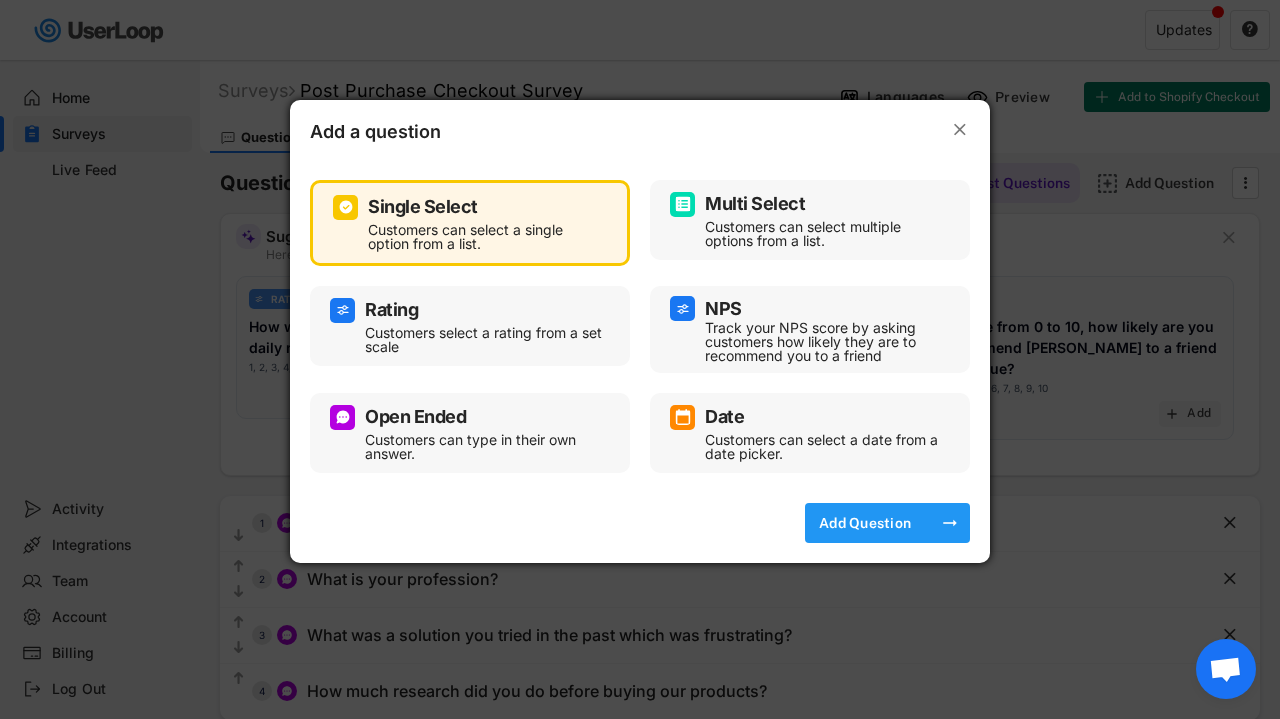 click on "Add Question" at bounding box center [865, 523] 